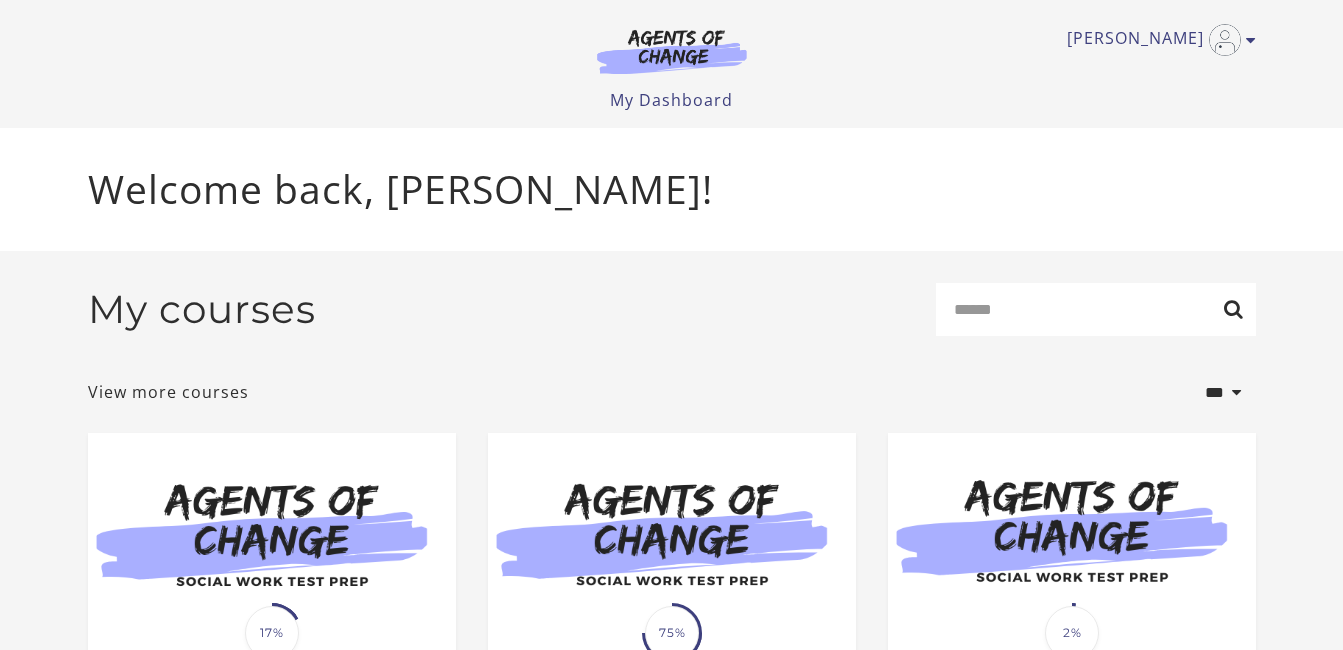 scroll, scrollTop: 0, scrollLeft: 0, axis: both 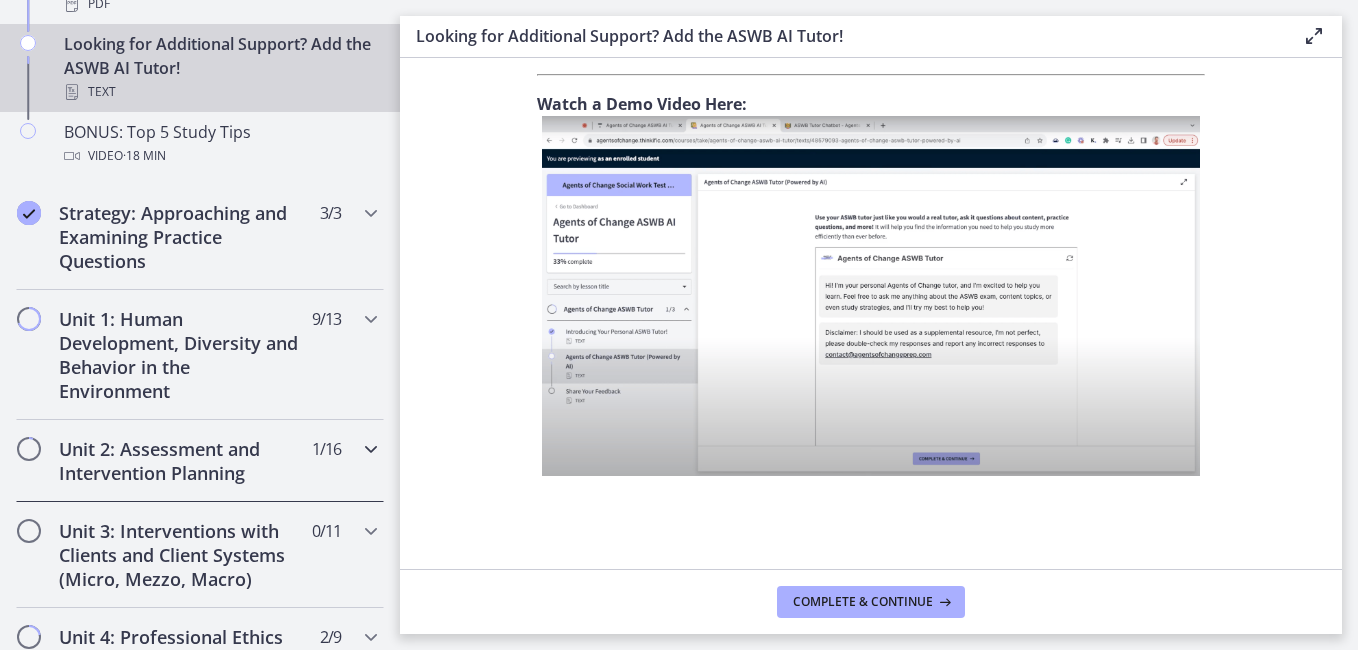 click on "Unit 2: Assessment and Intervention Planning" at bounding box center [181, 461] 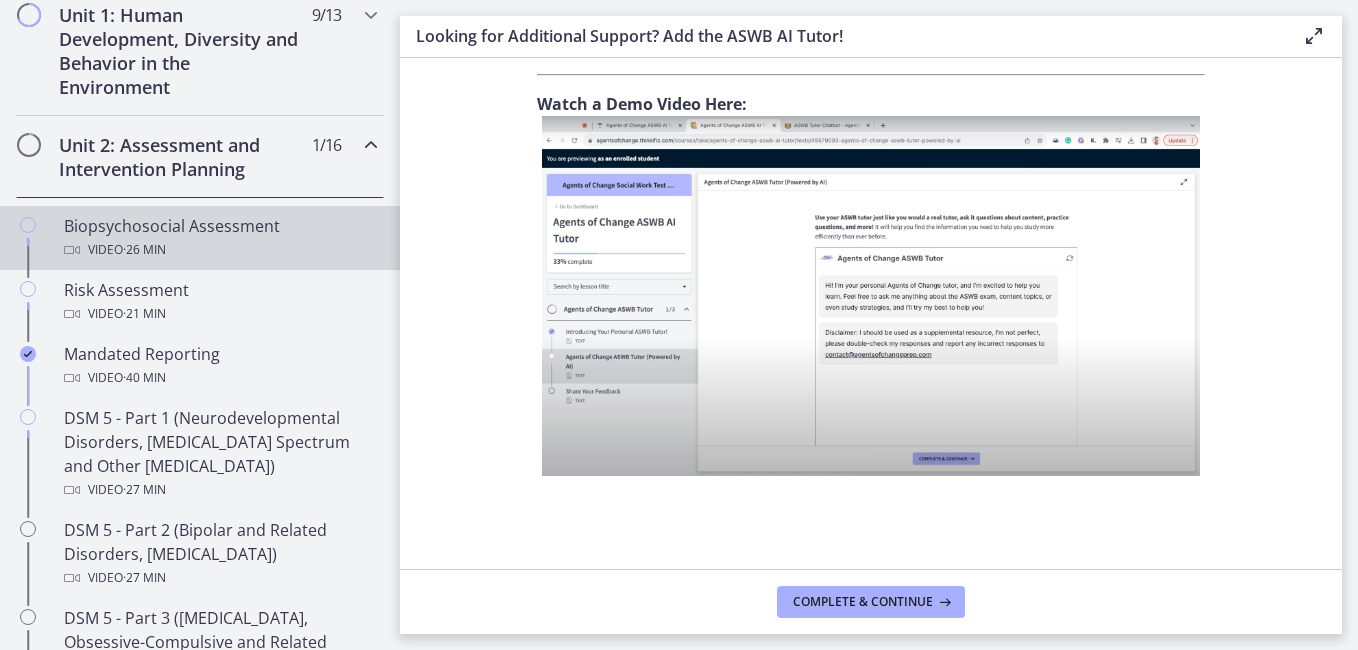 scroll, scrollTop: 578, scrollLeft: 0, axis: vertical 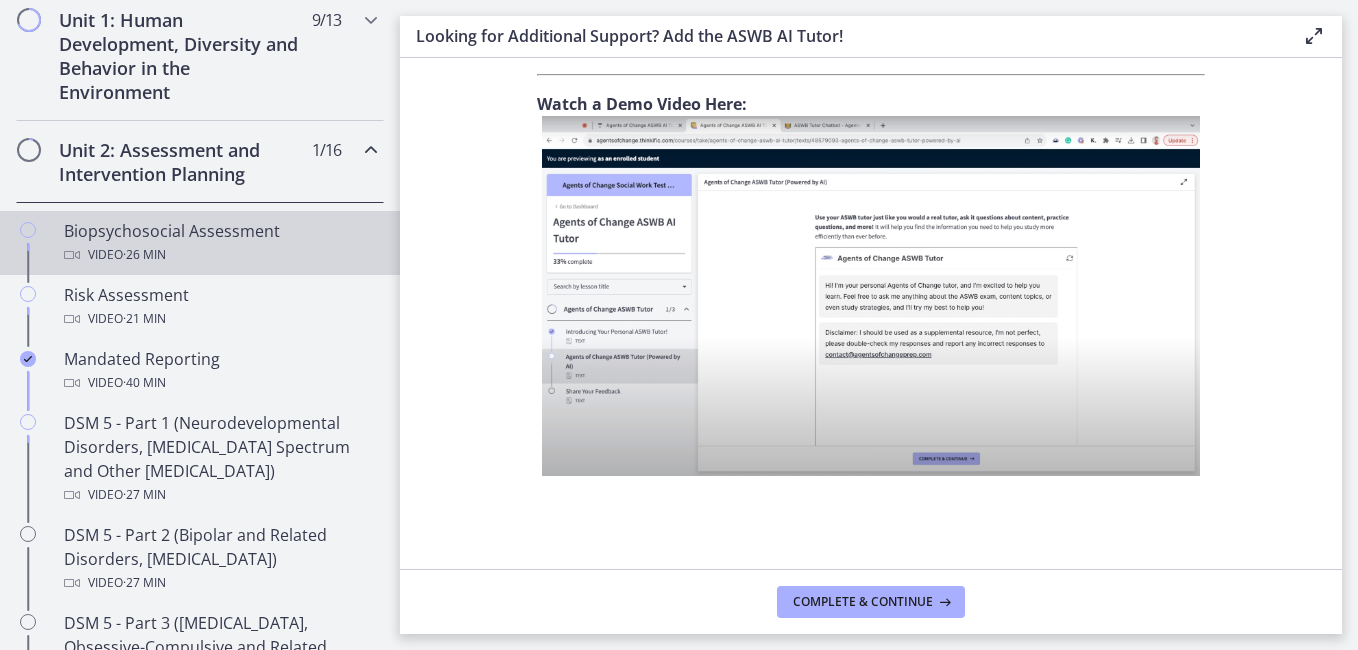 click on "Biopsychosocial Assessment
Video
·  26 min" at bounding box center (220, 243) 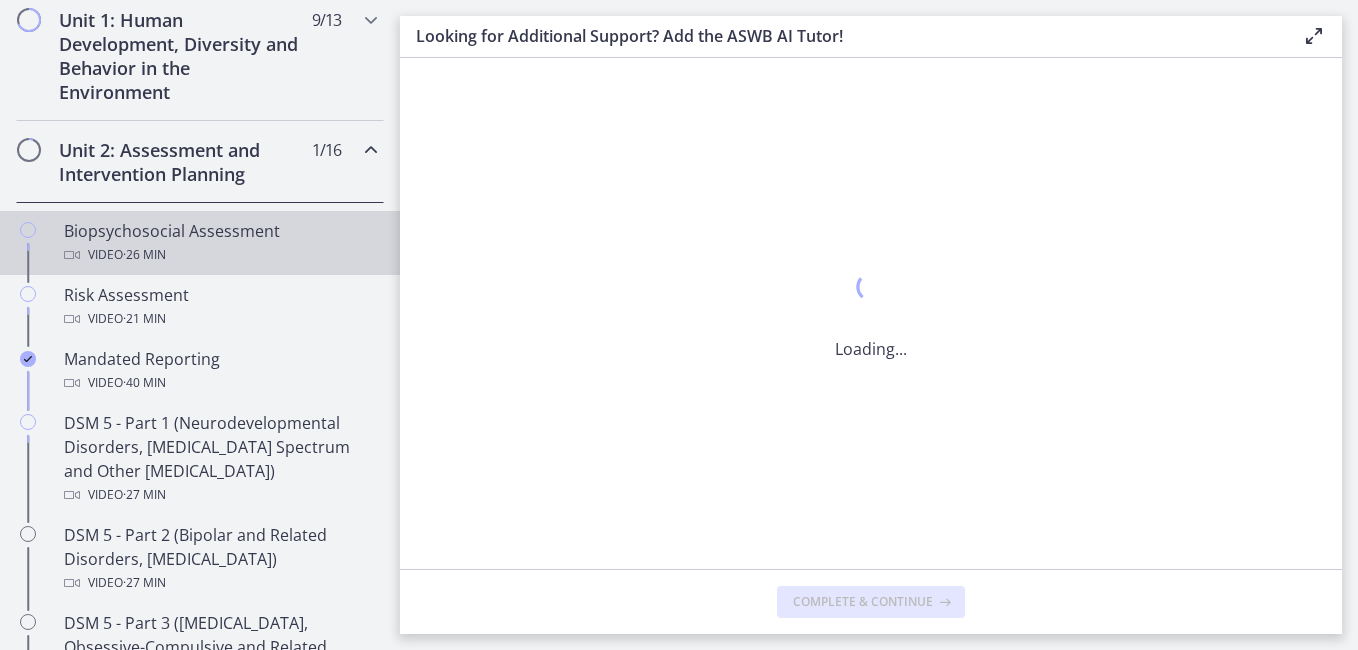 scroll, scrollTop: 0, scrollLeft: 0, axis: both 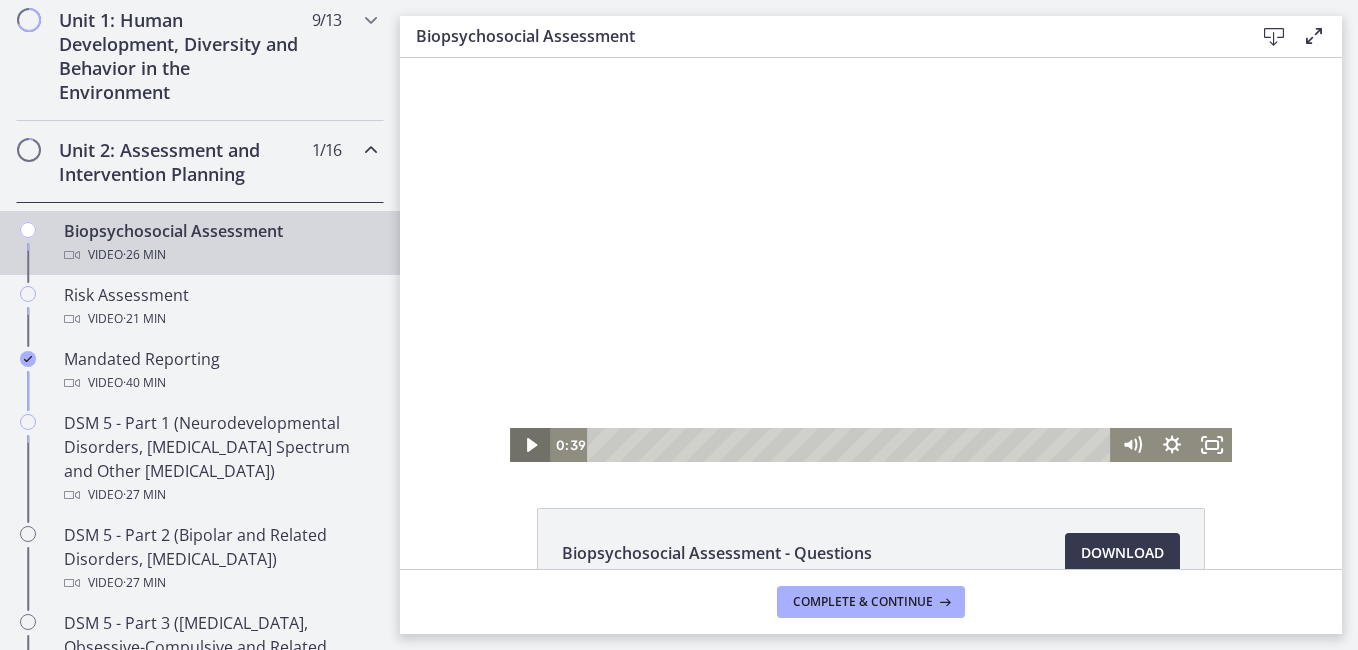 click 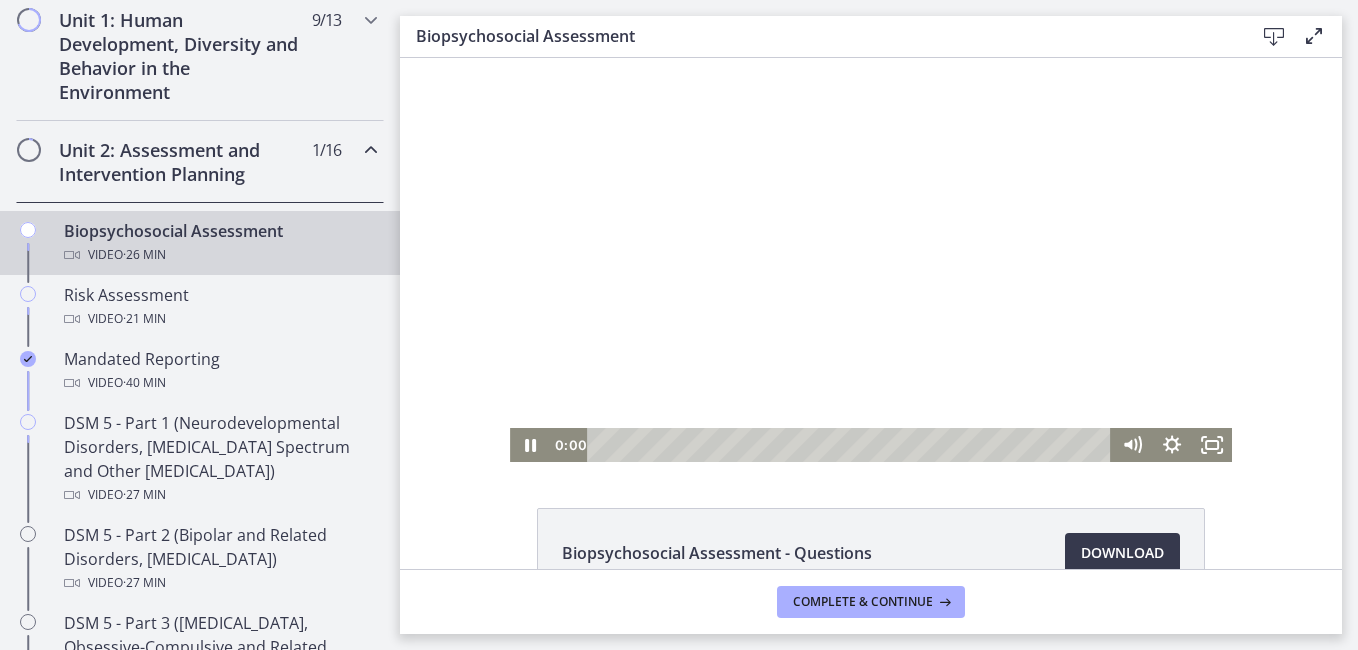 drag, startPoint x: 608, startPoint y: 443, endPoint x: 562, endPoint y: 444, distance: 46.010868 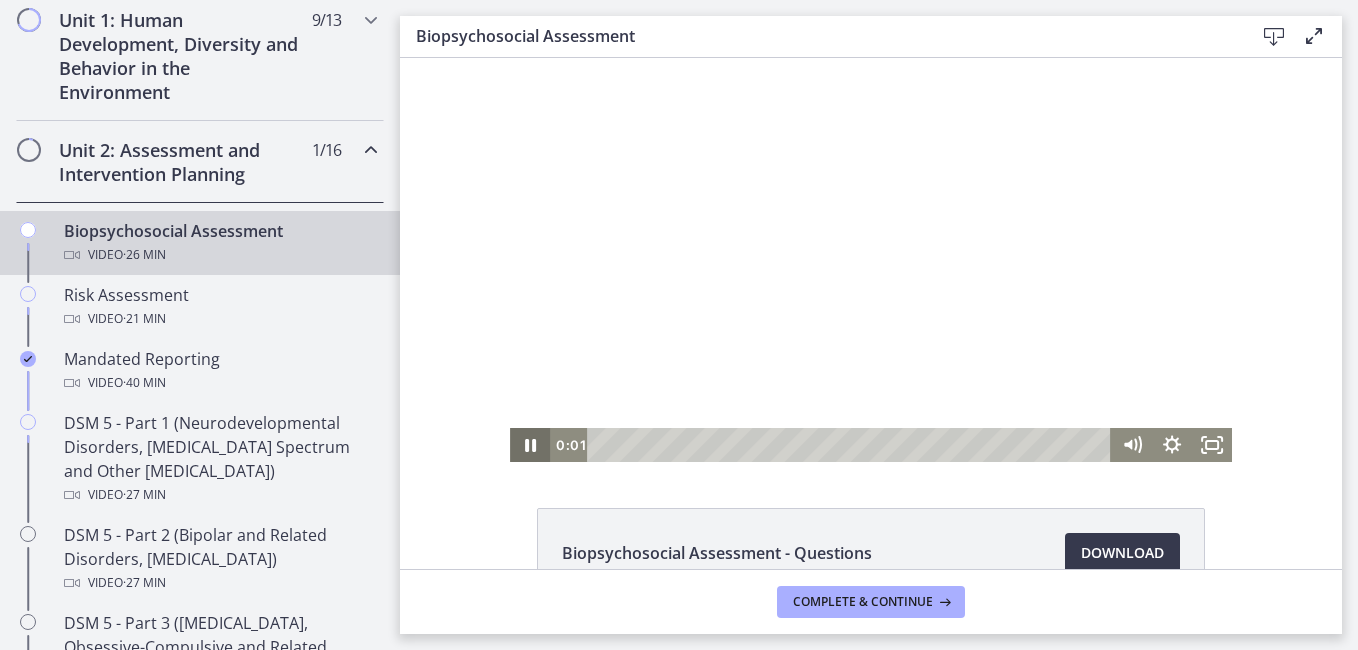 click 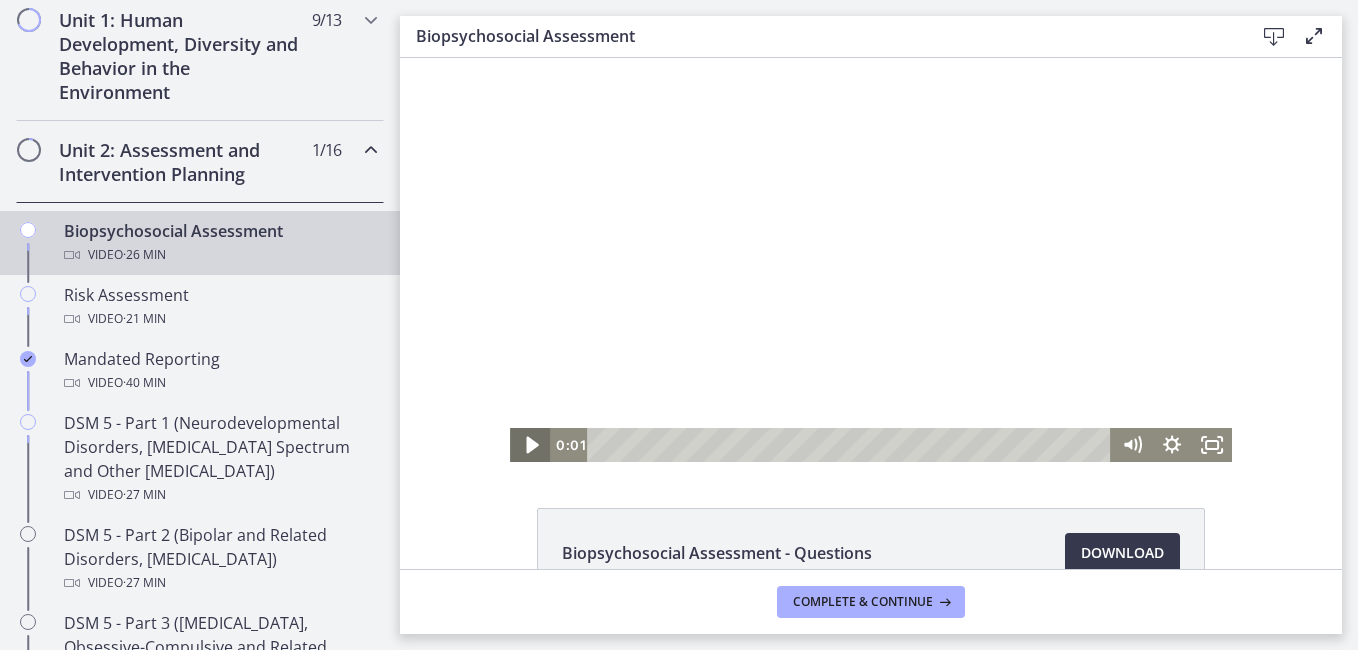 click 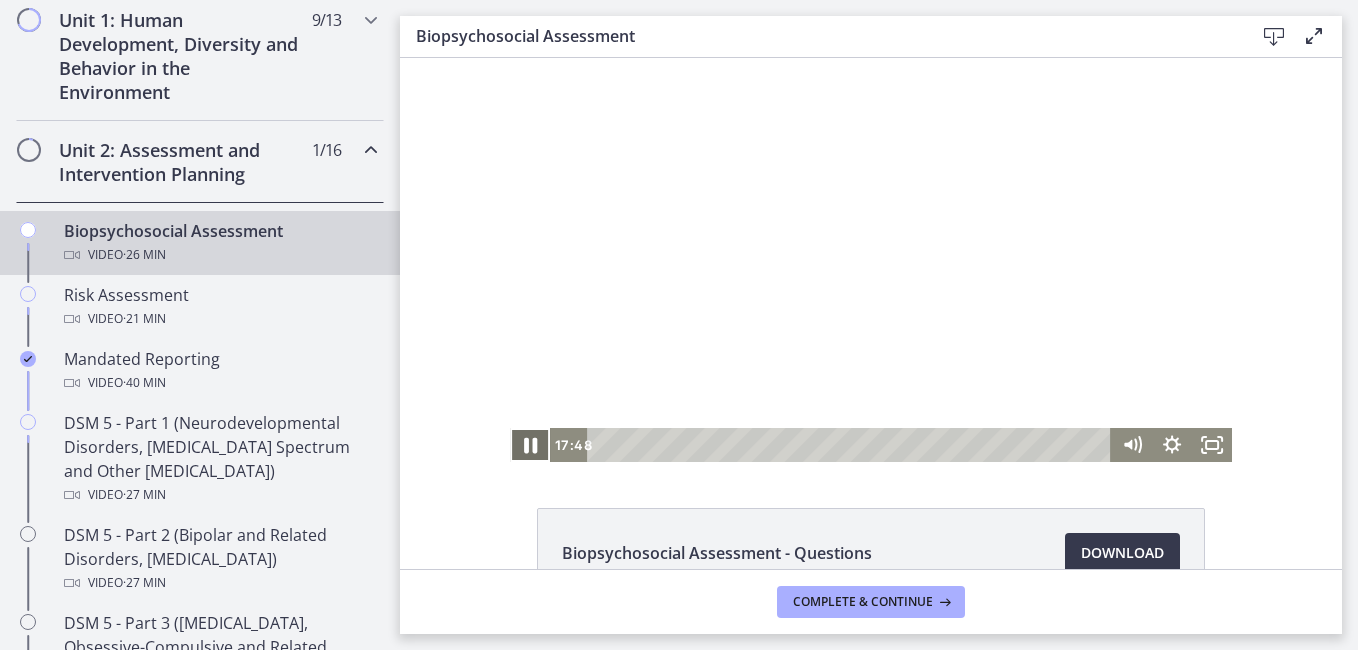 click 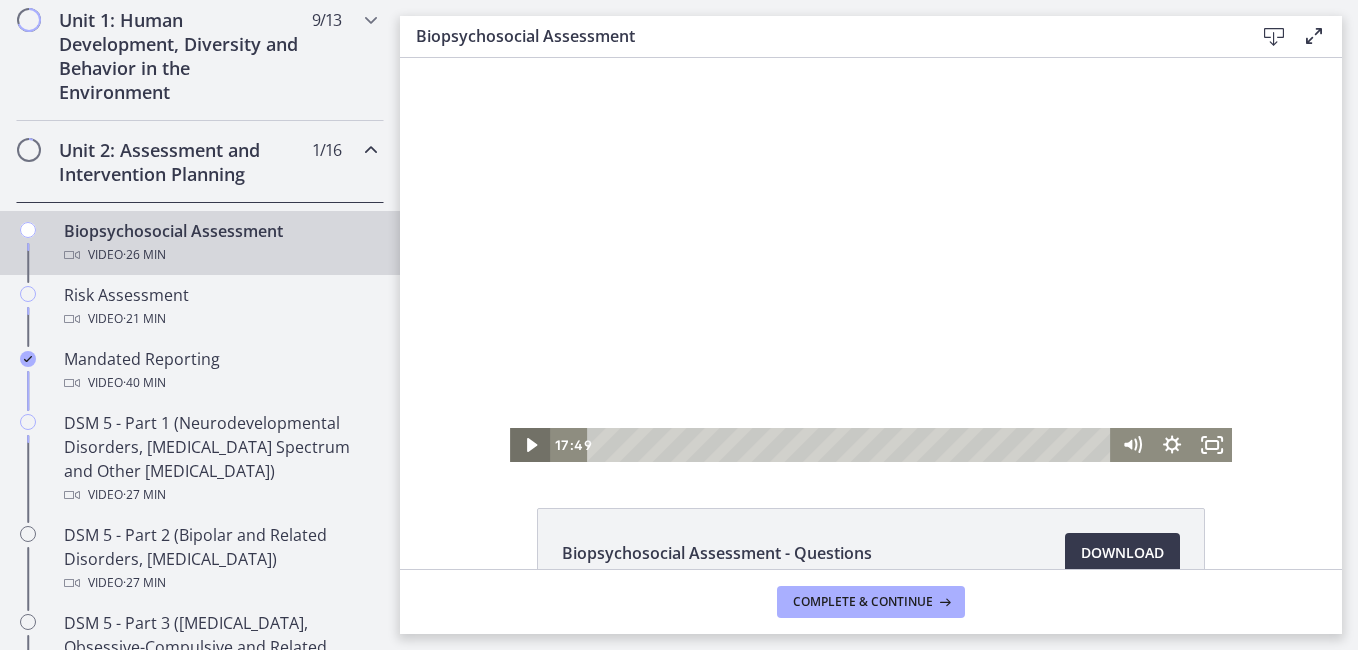 click 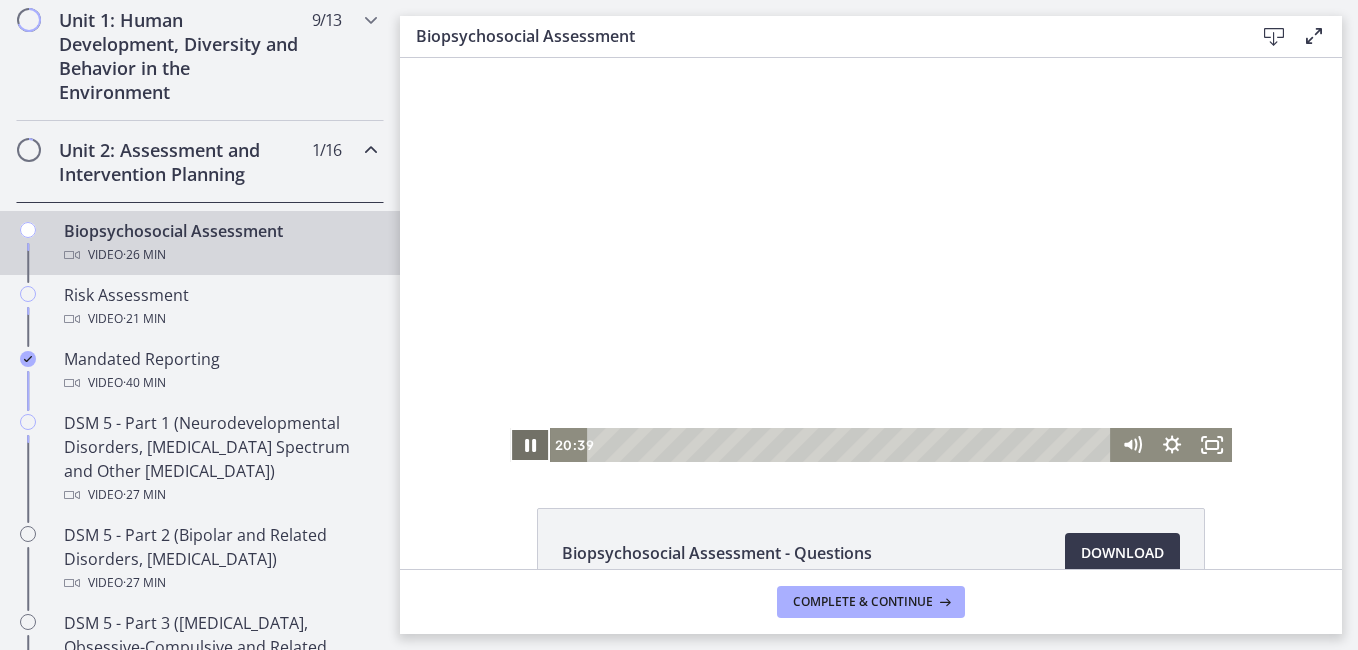 click 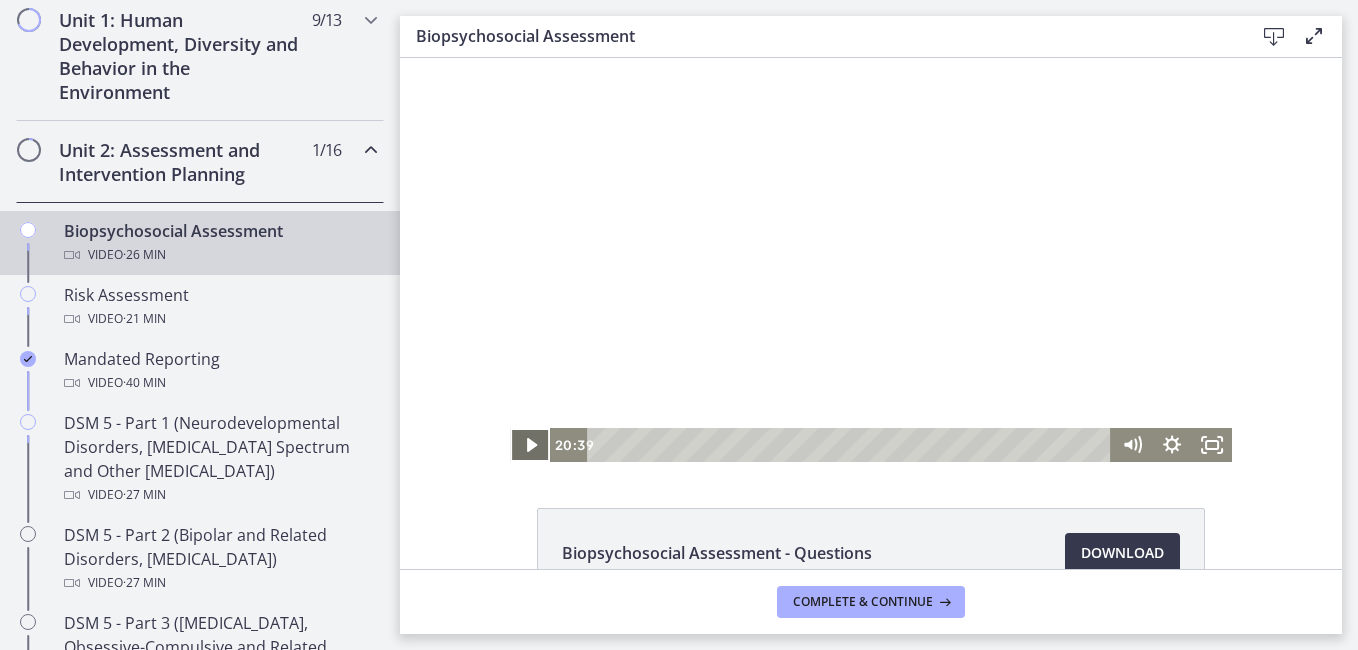 click 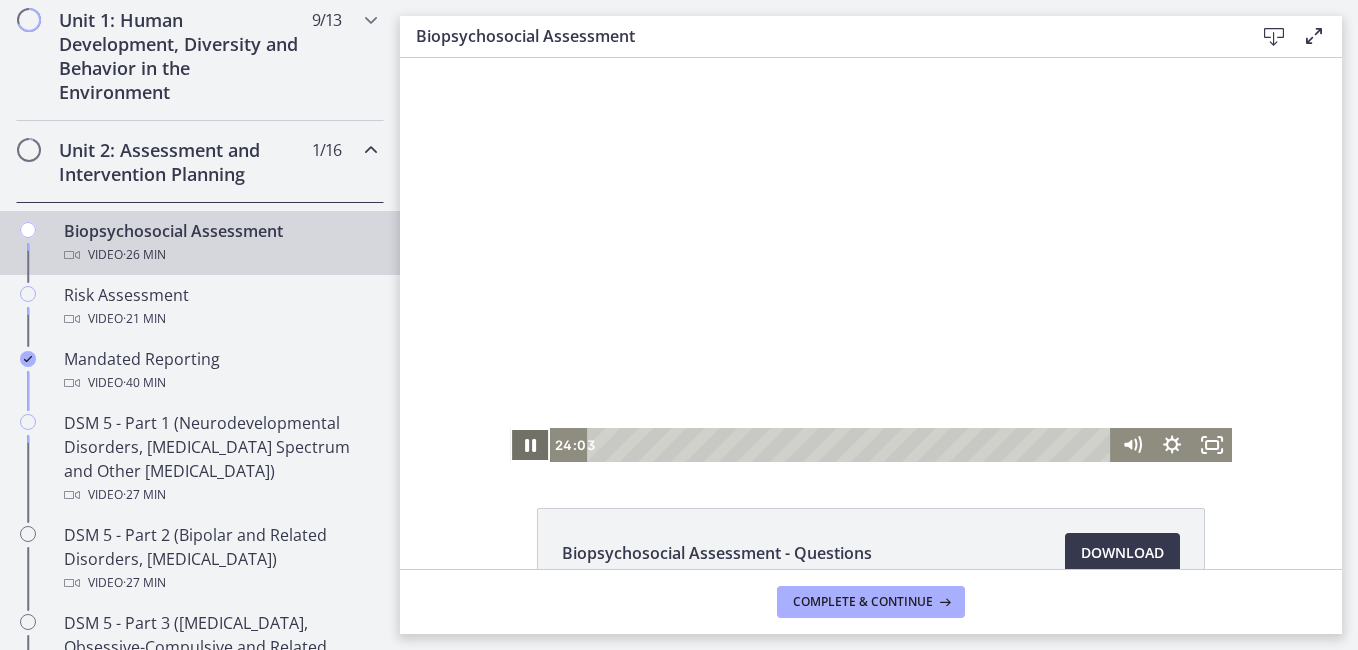 click 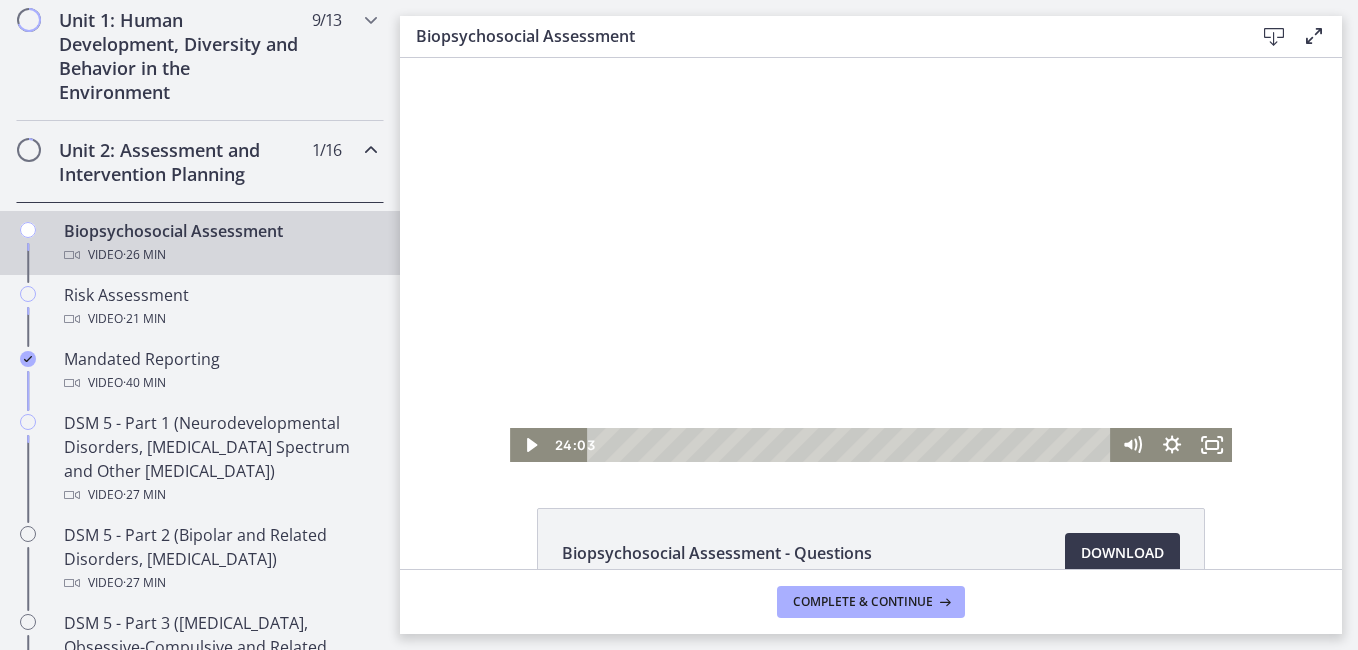 click at bounding box center [871, 260] 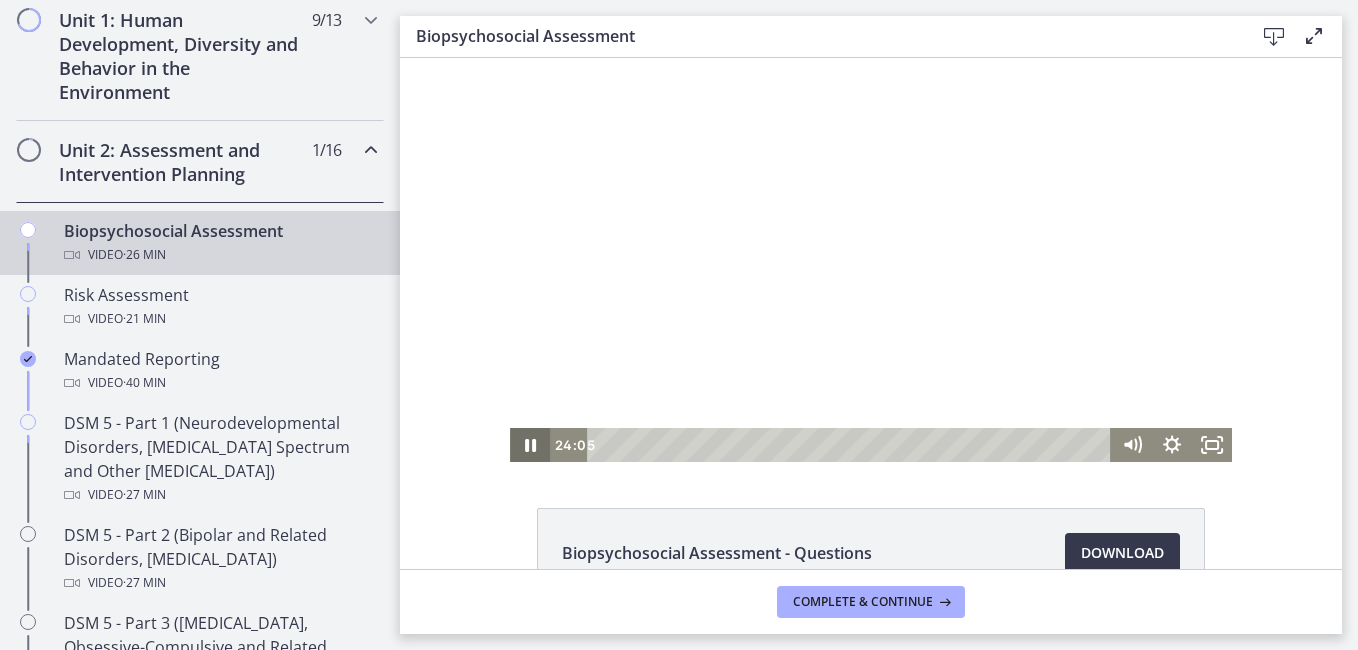 click 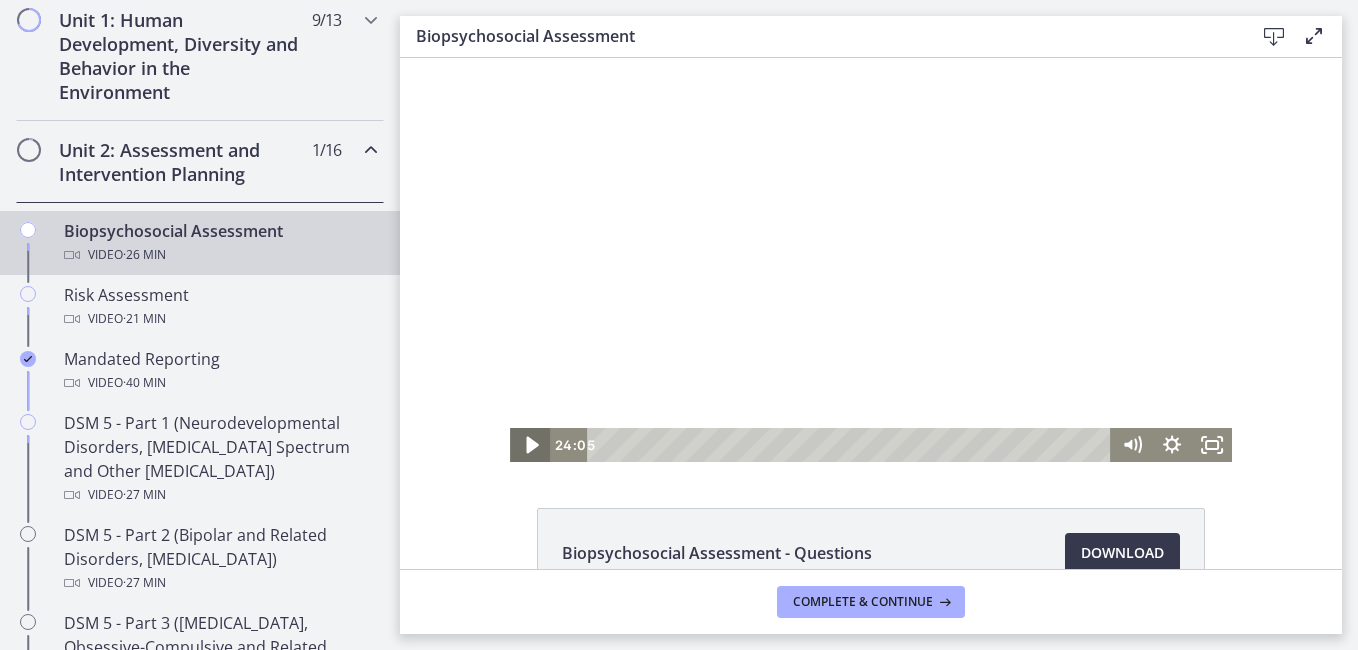 click 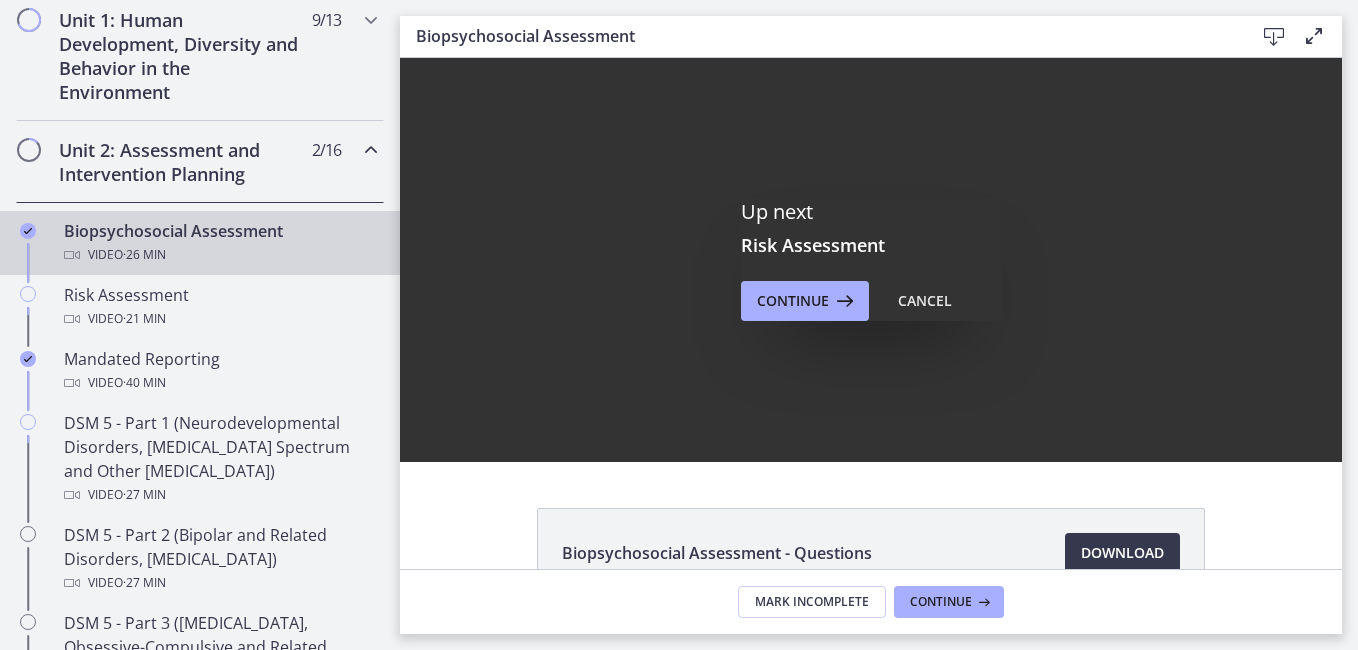 scroll, scrollTop: 0, scrollLeft: 0, axis: both 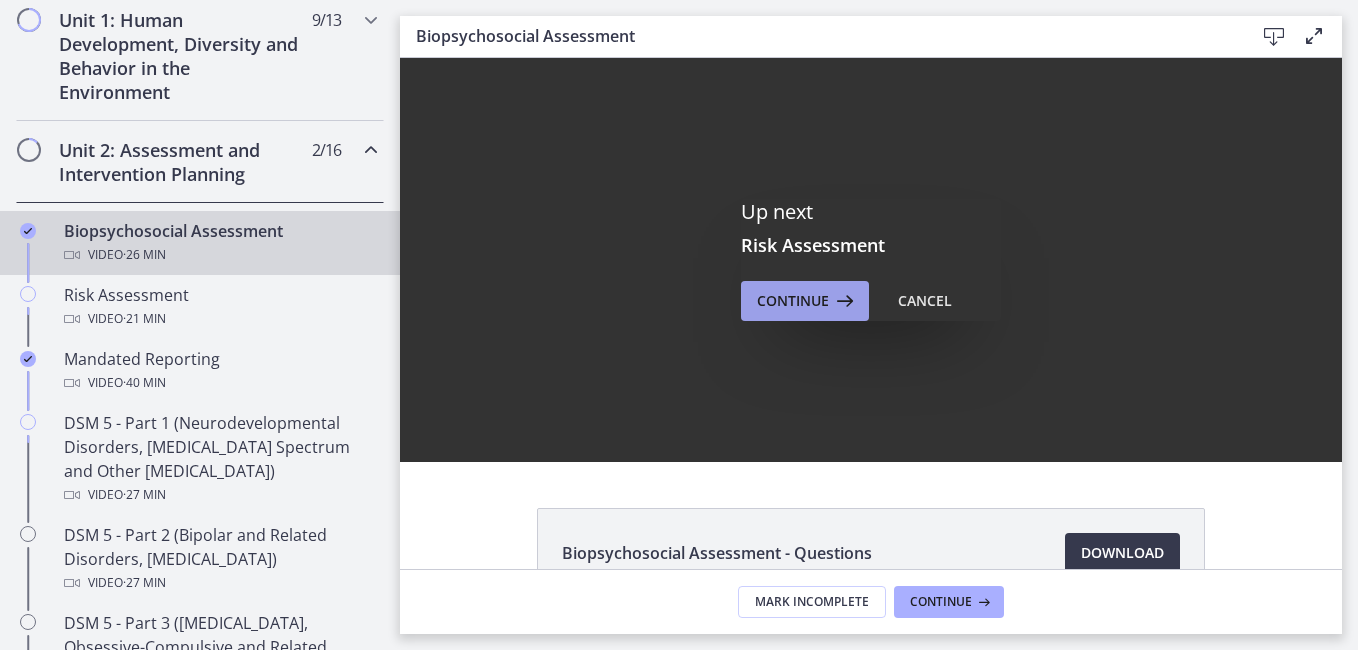 click on "Continue" at bounding box center [793, 301] 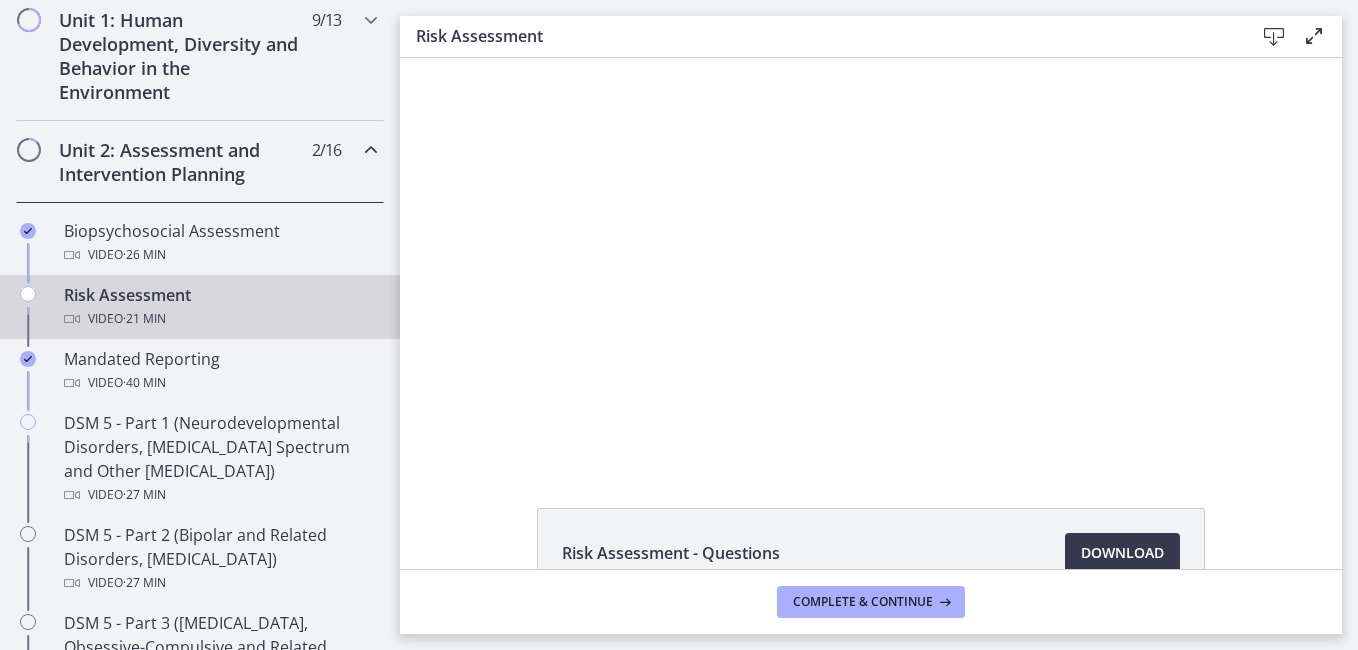 scroll, scrollTop: 0, scrollLeft: 0, axis: both 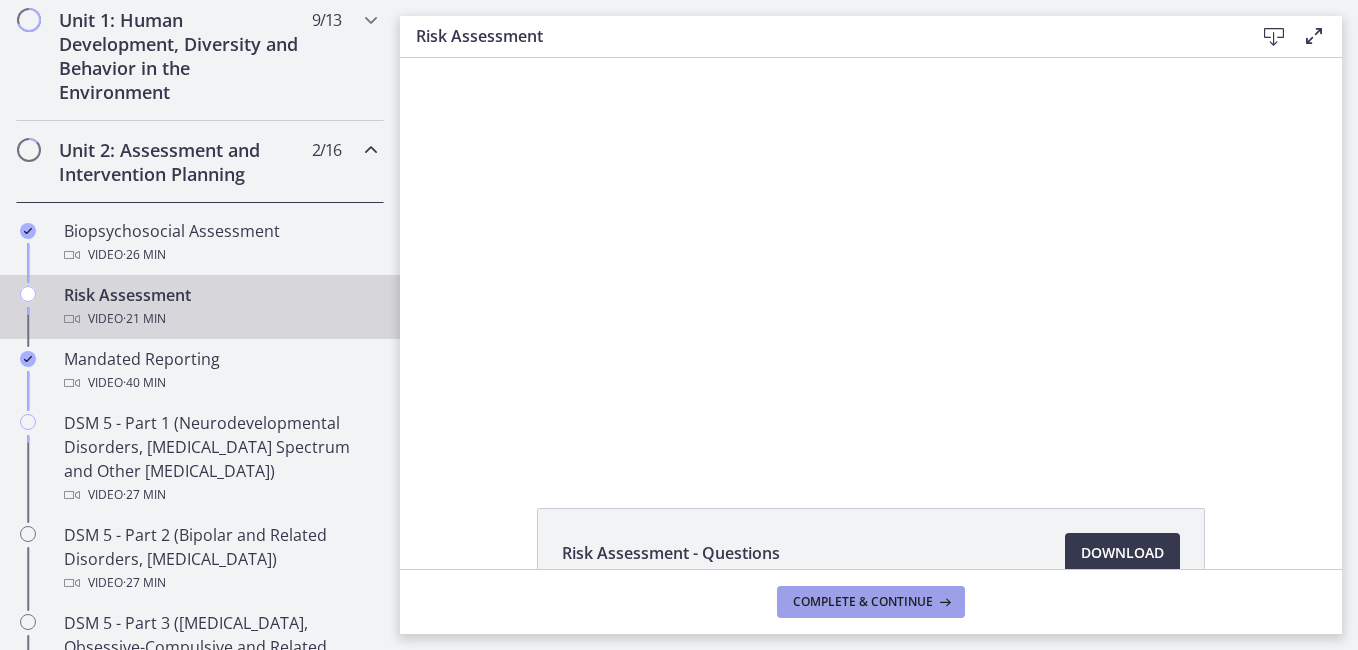 click on "Complete & continue" at bounding box center [863, 602] 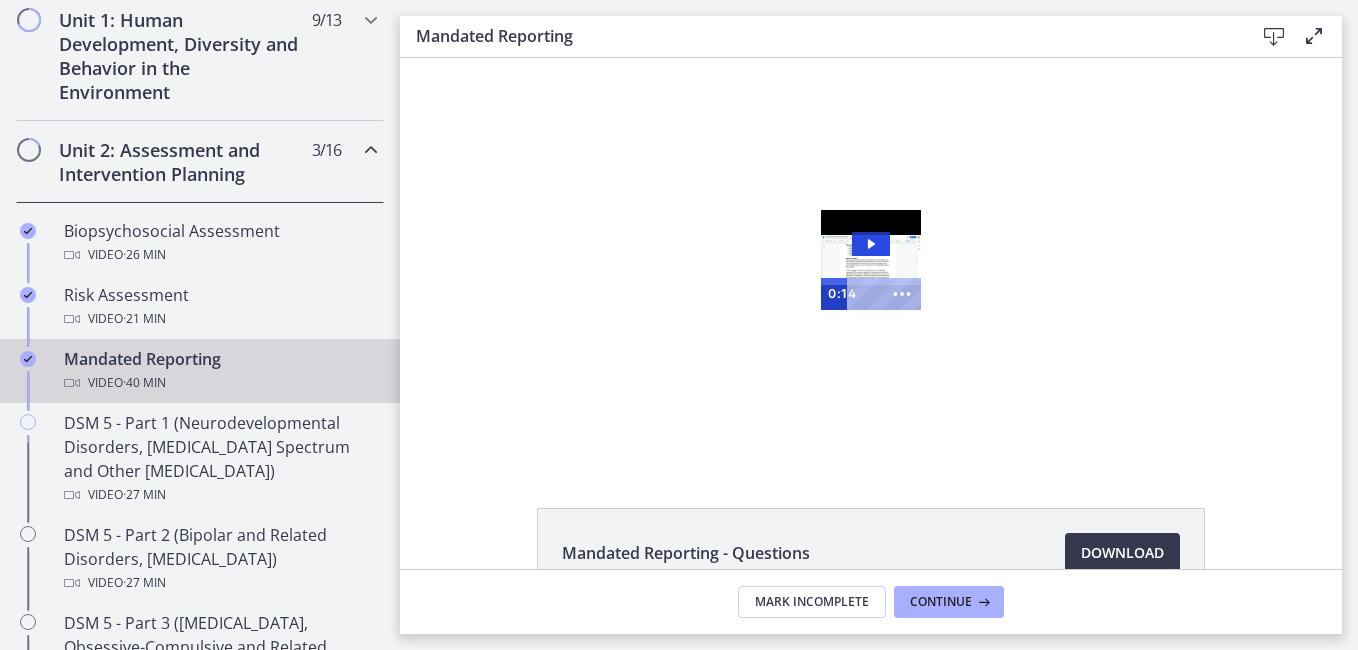 scroll, scrollTop: 0, scrollLeft: 0, axis: both 